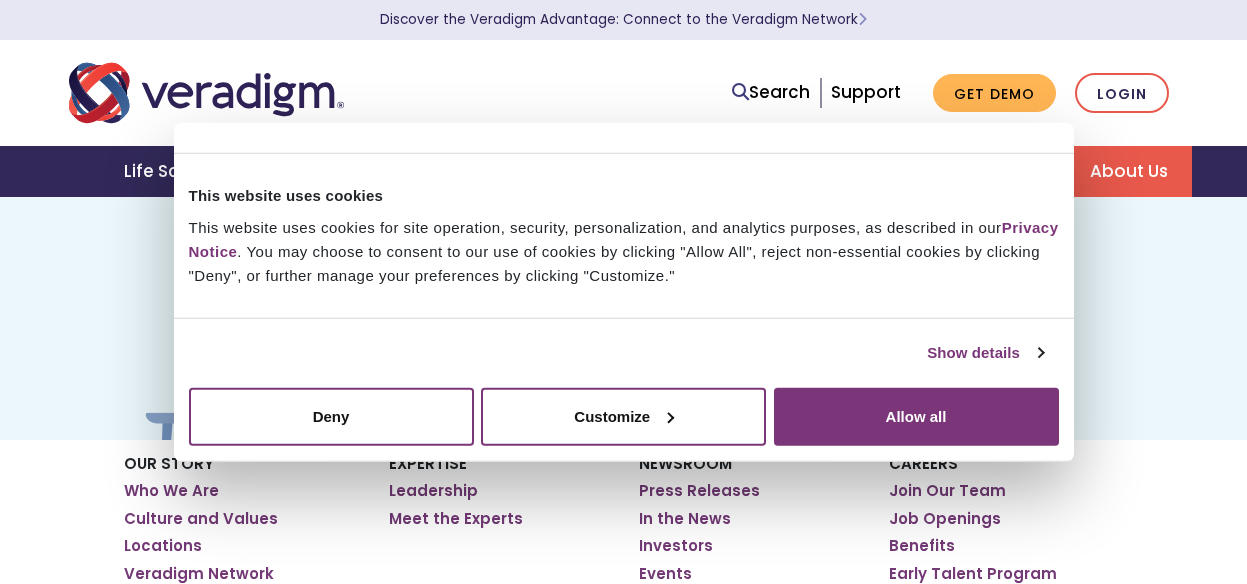 scroll, scrollTop: 0, scrollLeft: 0, axis: both 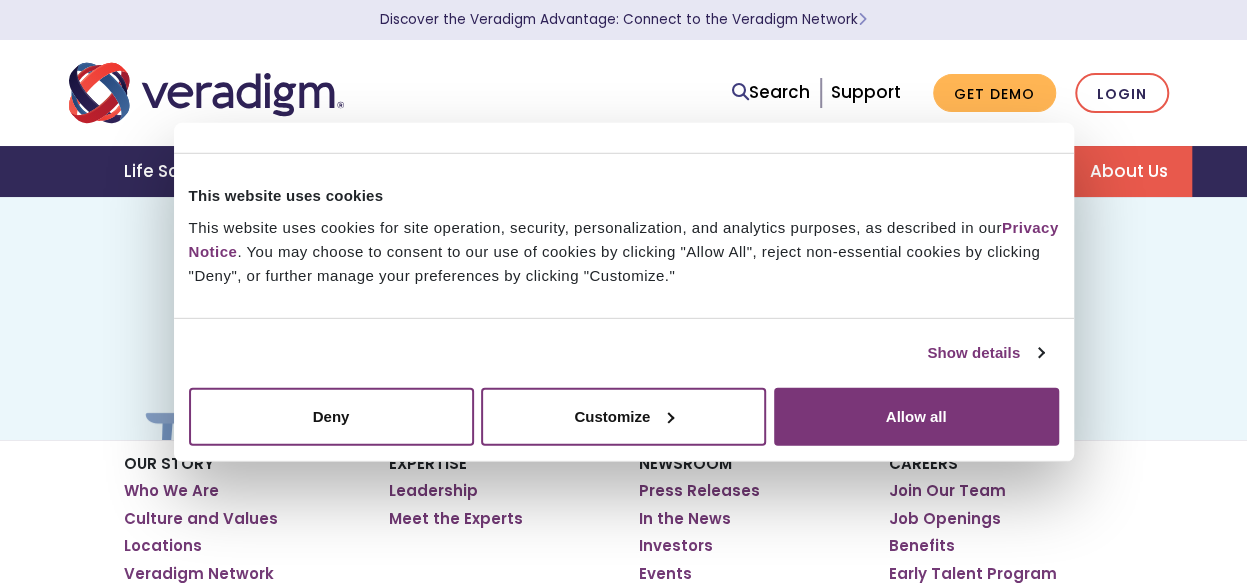 click on "Life Sciences" at bounding box center [183, 171] 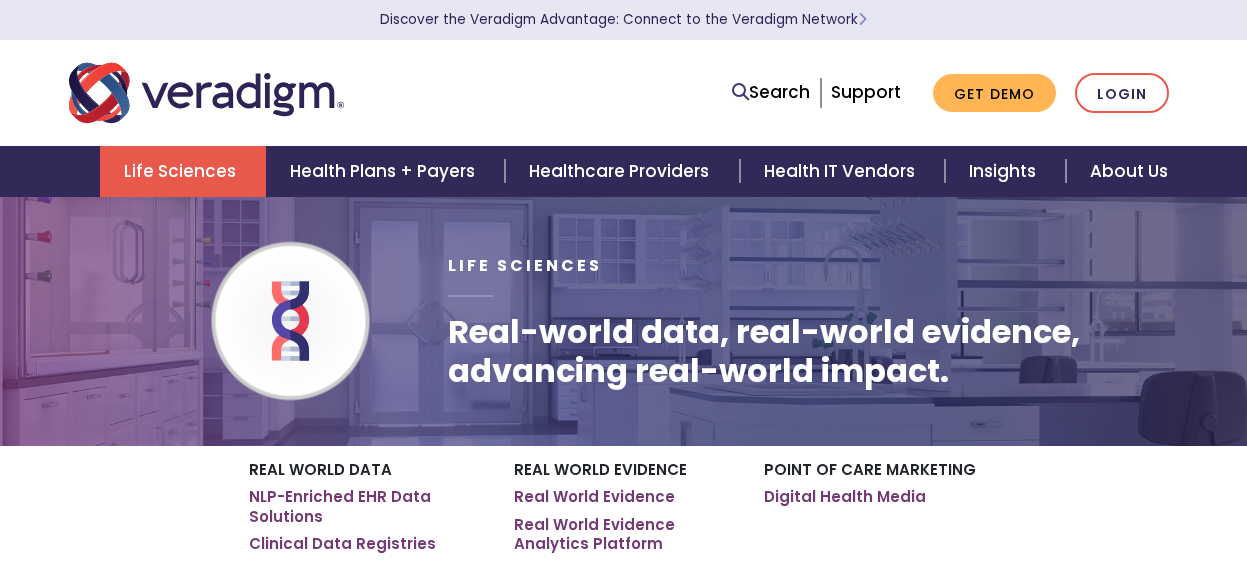 scroll, scrollTop: 0, scrollLeft: 0, axis: both 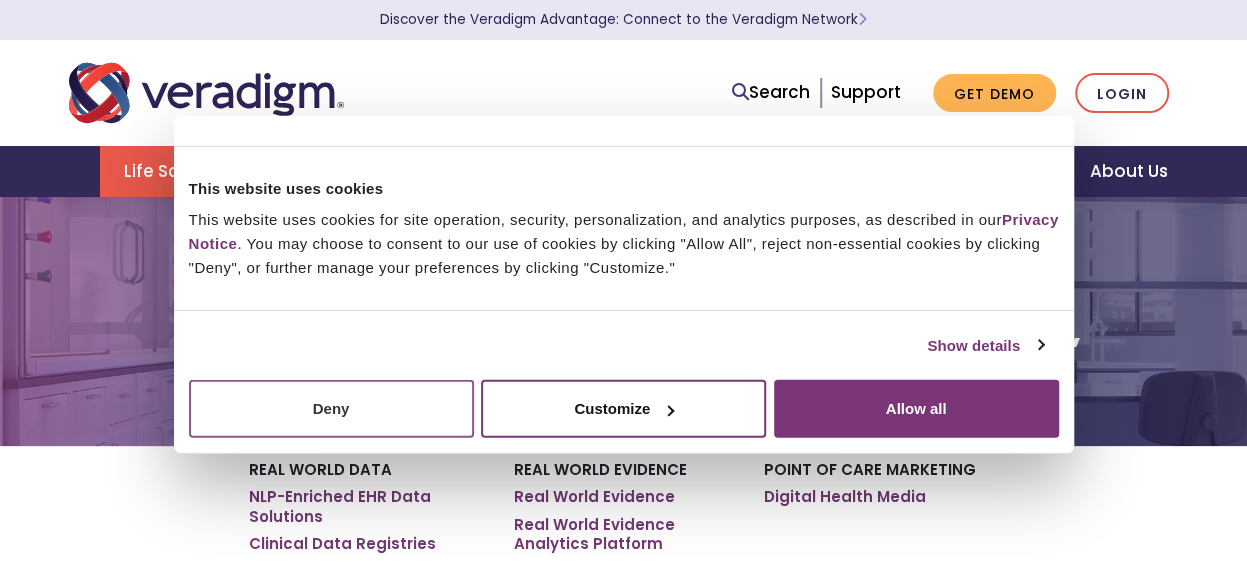 click on "Deny" at bounding box center [331, 409] 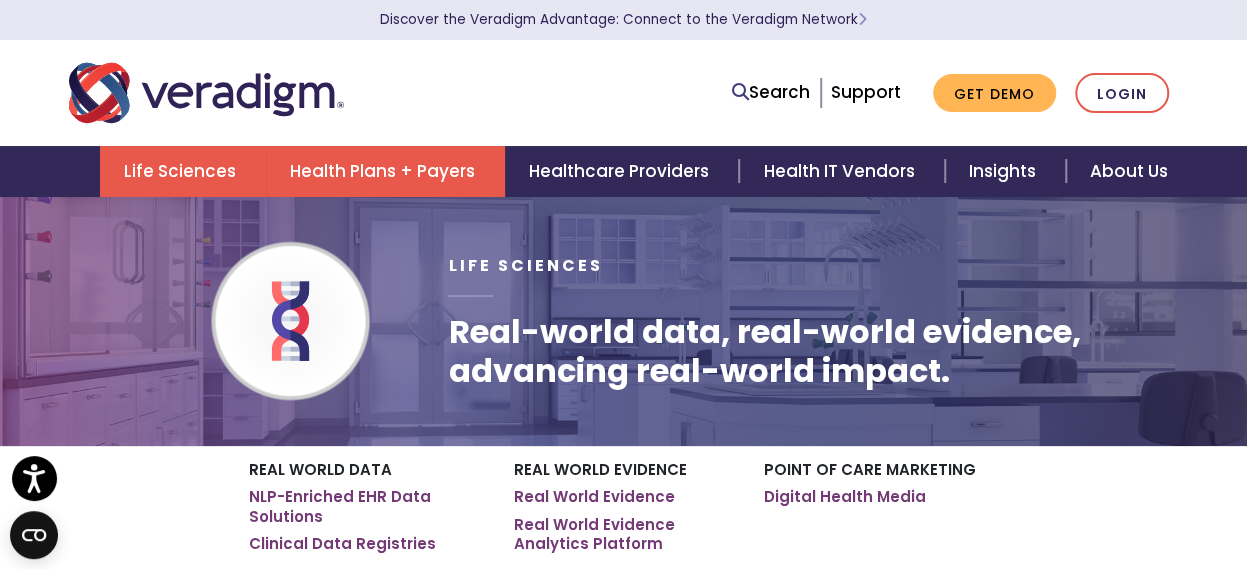 click on "Health Plans + Payers" at bounding box center [385, 171] 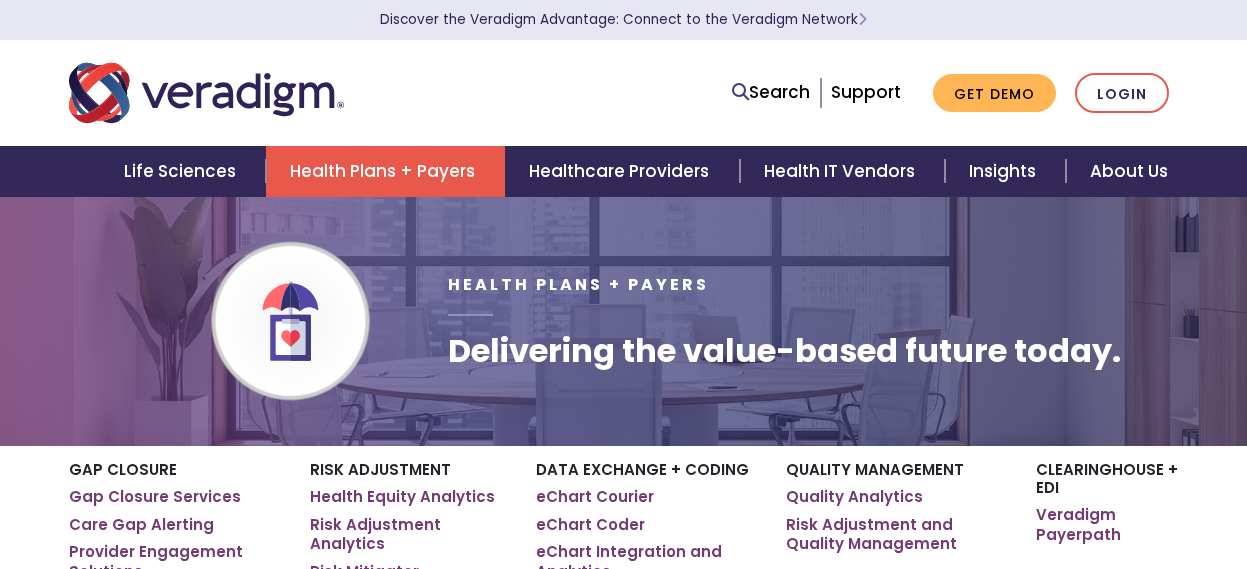 scroll, scrollTop: 0, scrollLeft: 0, axis: both 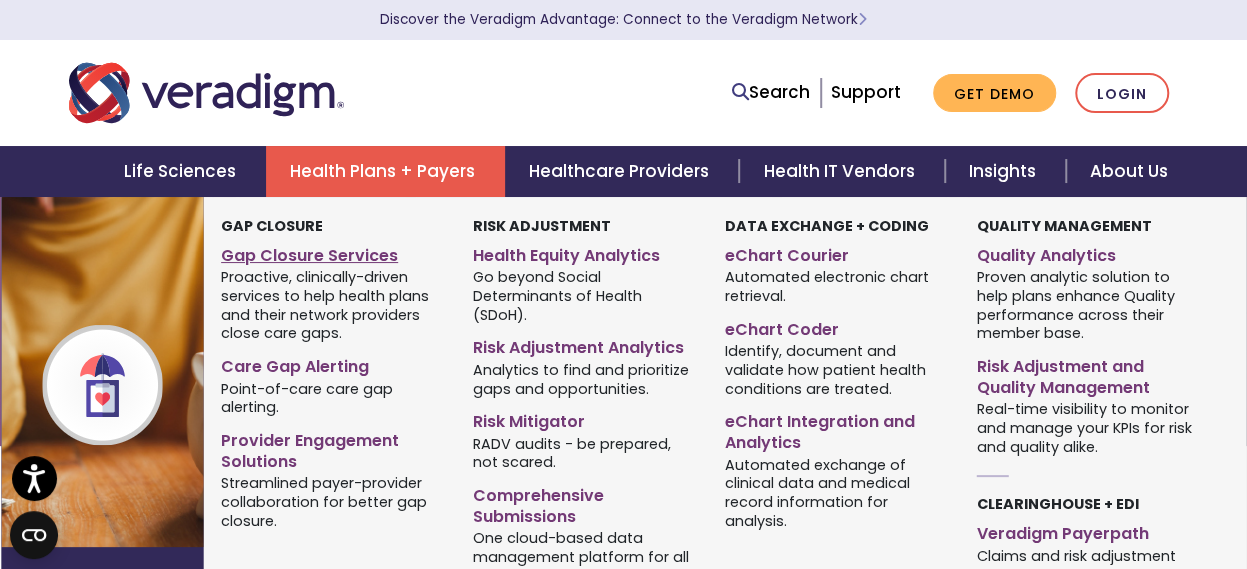 click on "Gap Closure Services" at bounding box center [332, 252] 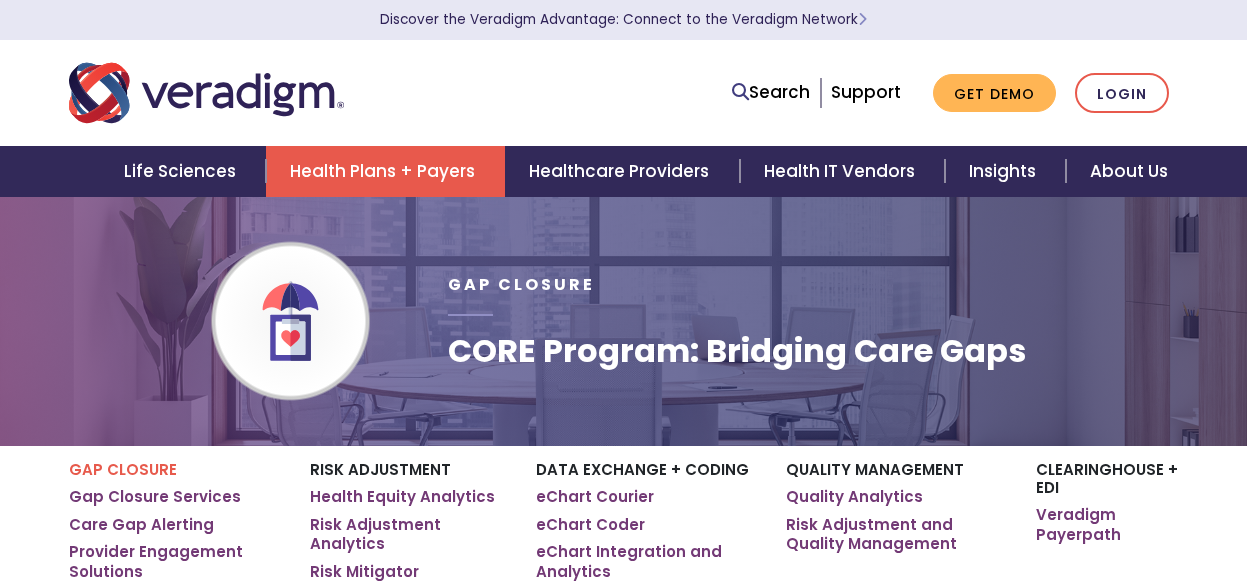 scroll, scrollTop: 0, scrollLeft: 0, axis: both 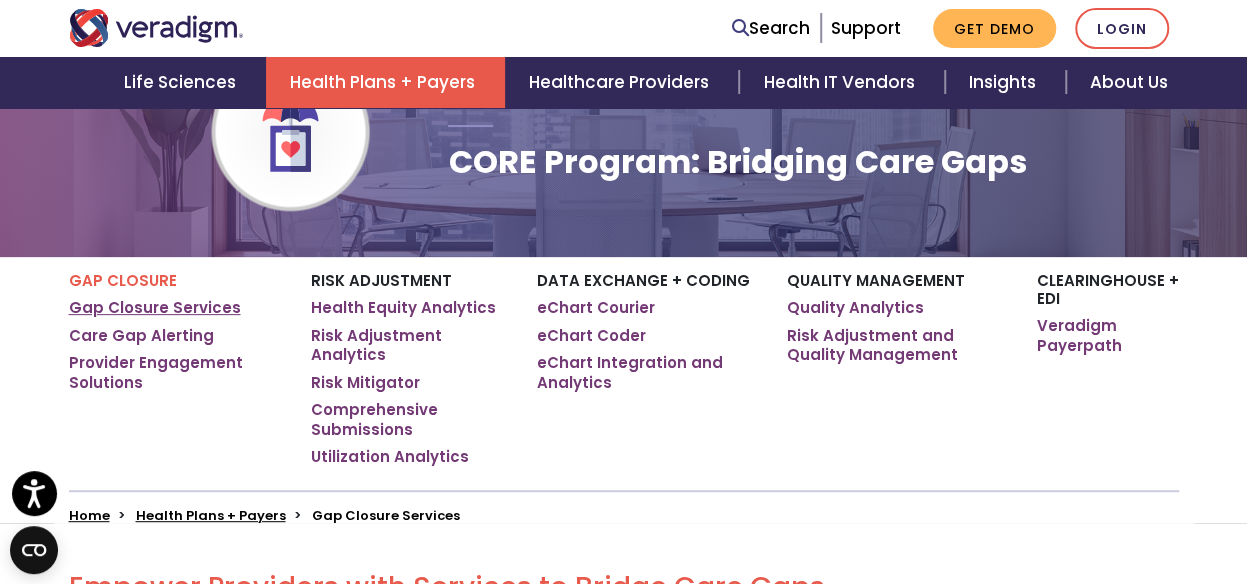 click on "Gap Closure Services" at bounding box center (155, 308) 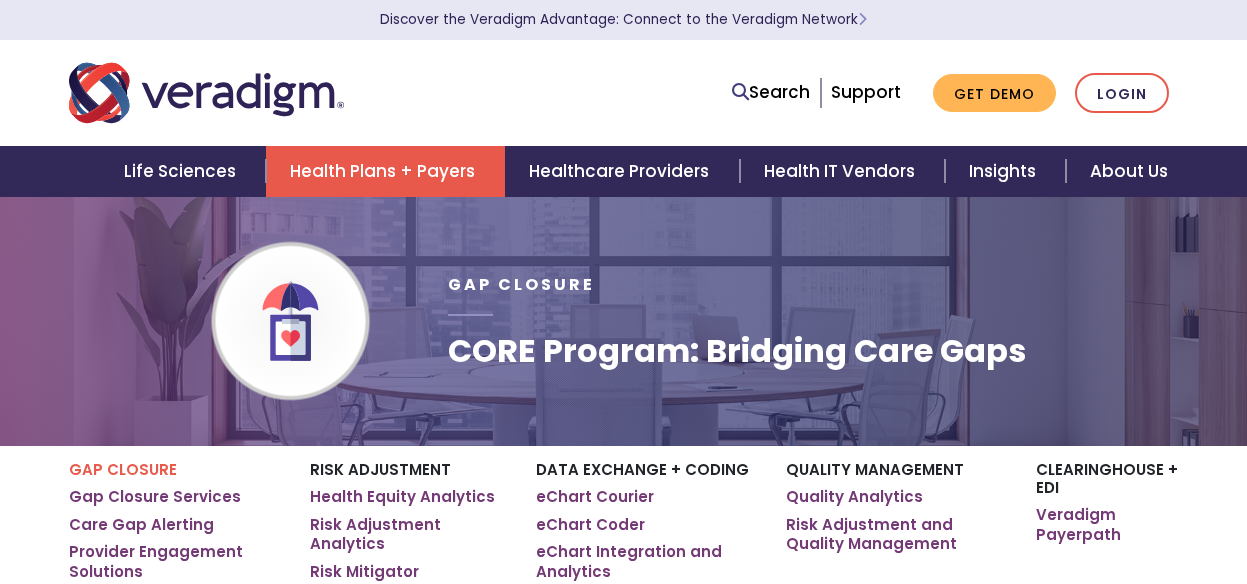 scroll, scrollTop: 0, scrollLeft: 0, axis: both 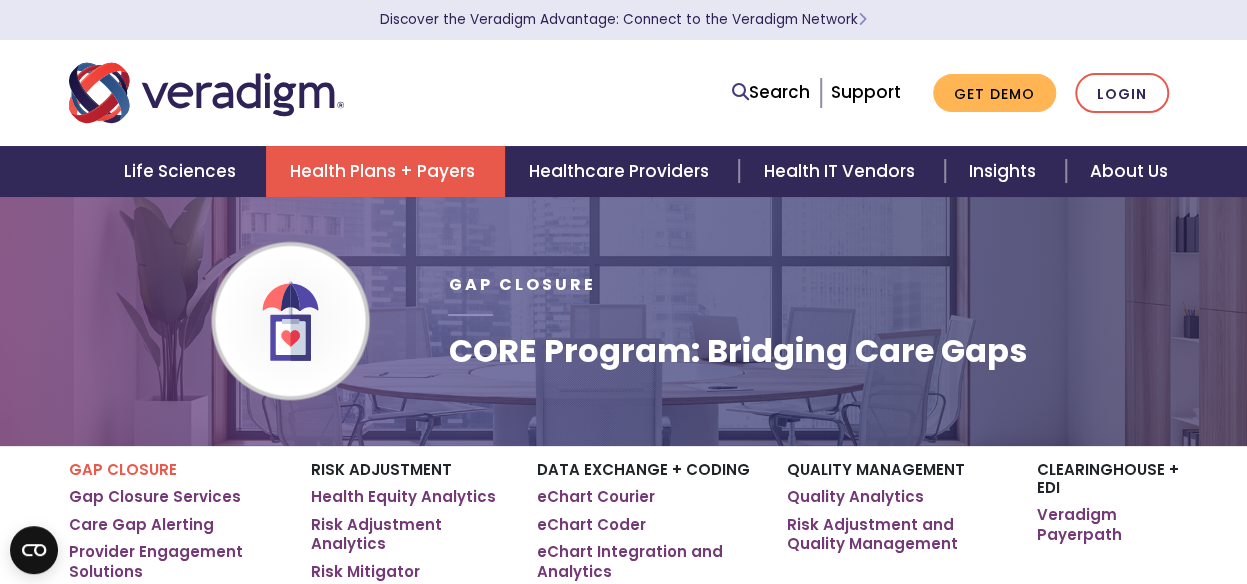 click at bounding box center (290, 321) 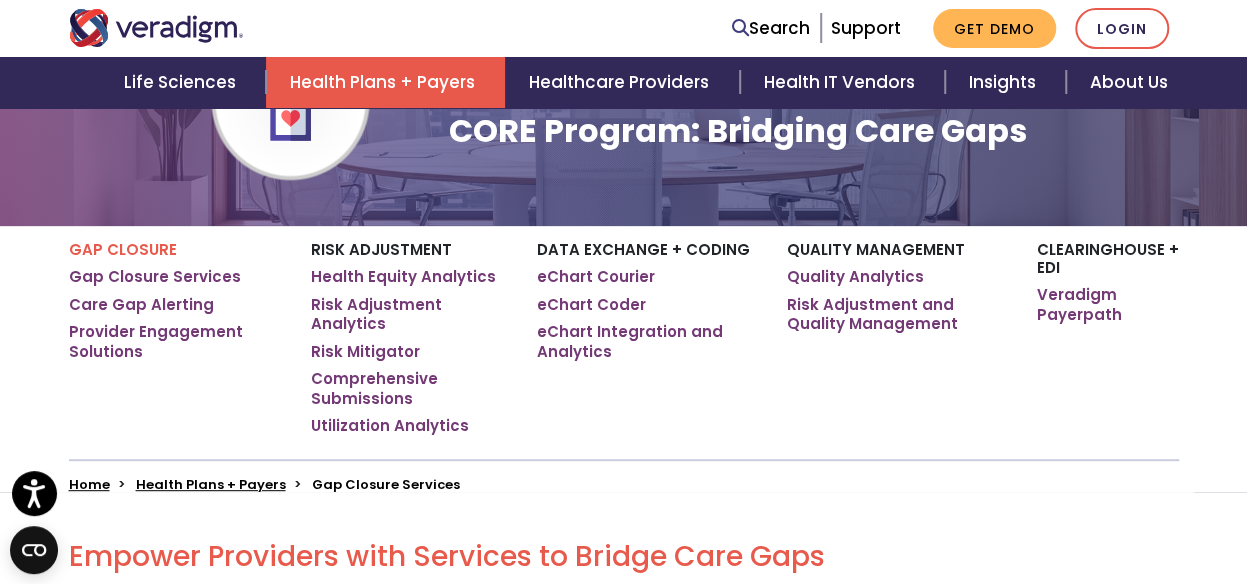 scroll, scrollTop: 230, scrollLeft: 0, axis: vertical 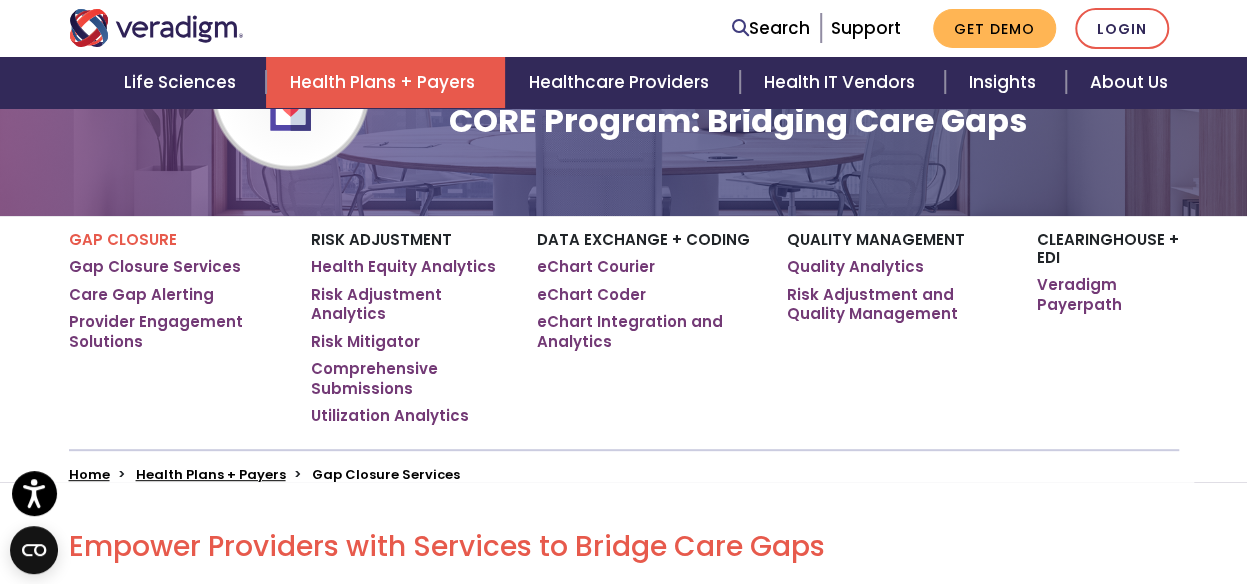 click on "Life Sciences
Health Plans + Payers
Healthcare Providers
Health IT Vendors
Insights
About Us
Support" at bounding box center [623, 82] 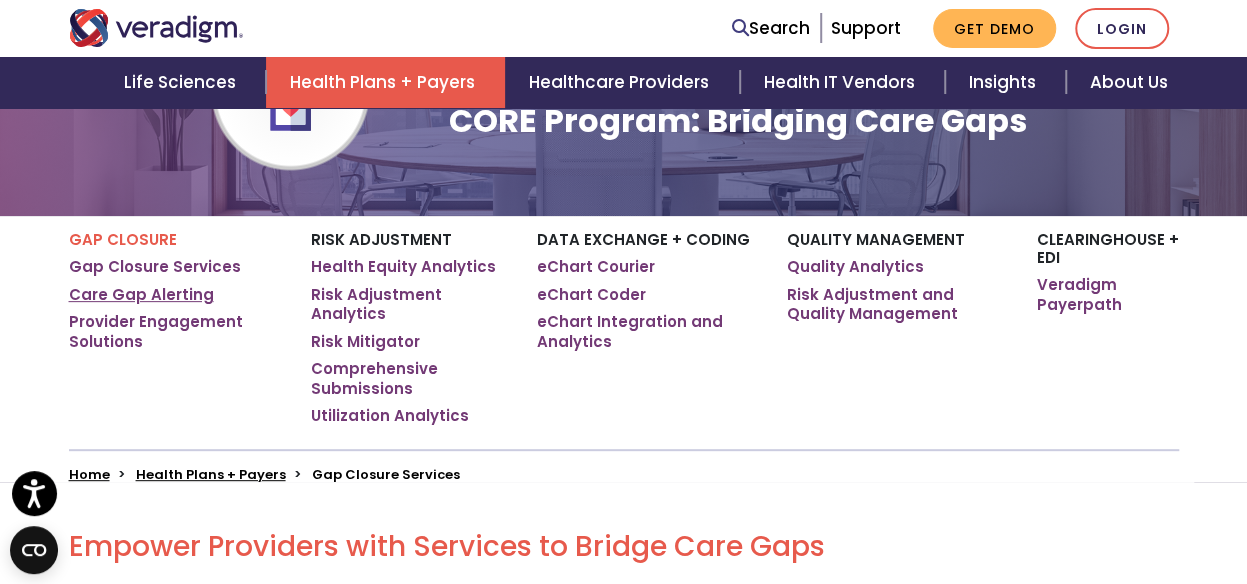 click on "Care Gap Alerting" at bounding box center [141, 295] 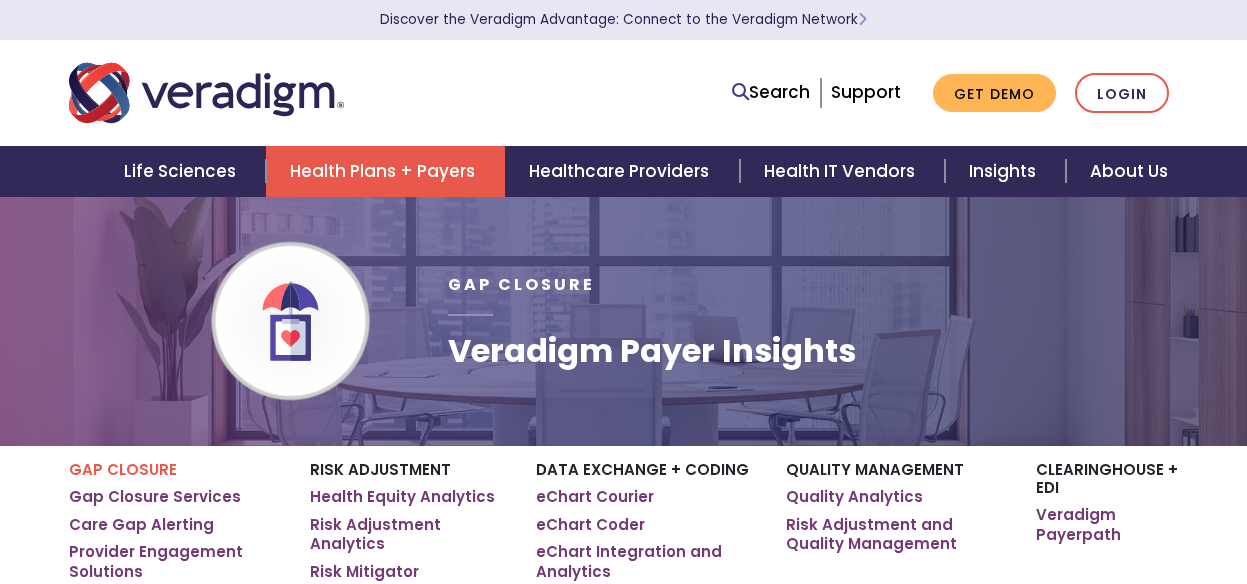 scroll, scrollTop: 0, scrollLeft: 0, axis: both 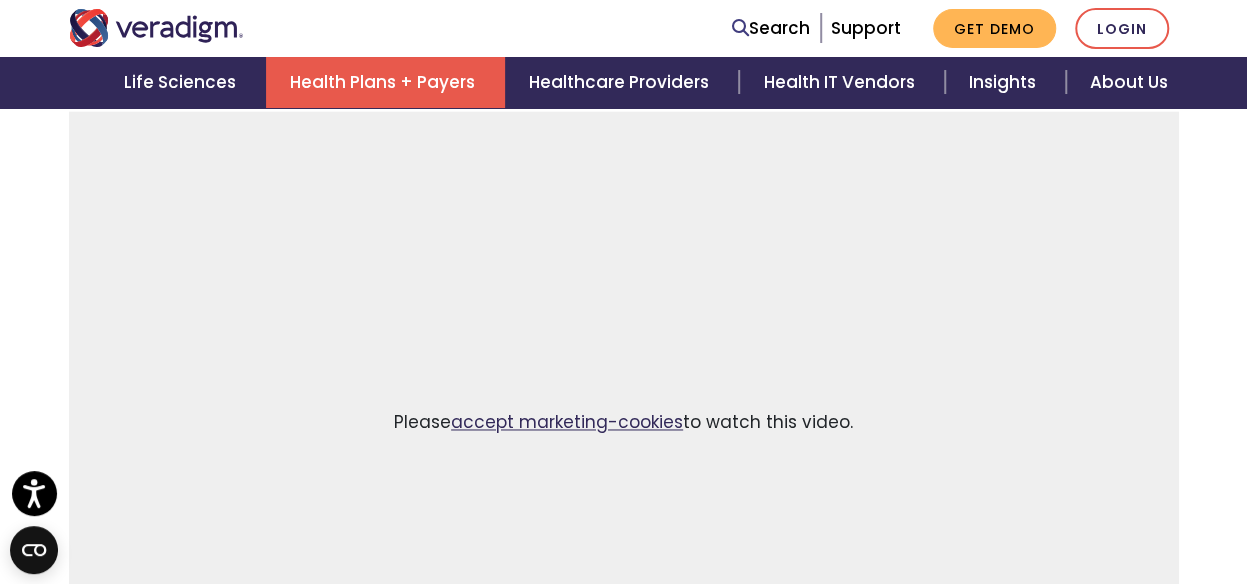 click on "accept marketing-cookies" at bounding box center [567, 422] 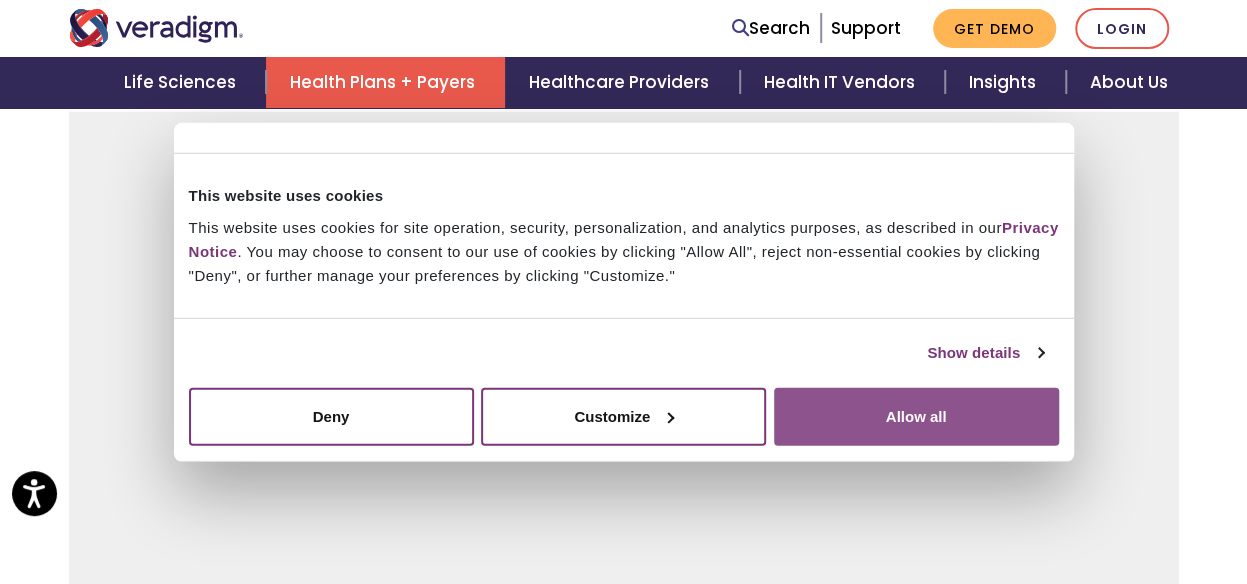click on "Allow all" at bounding box center [916, 416] 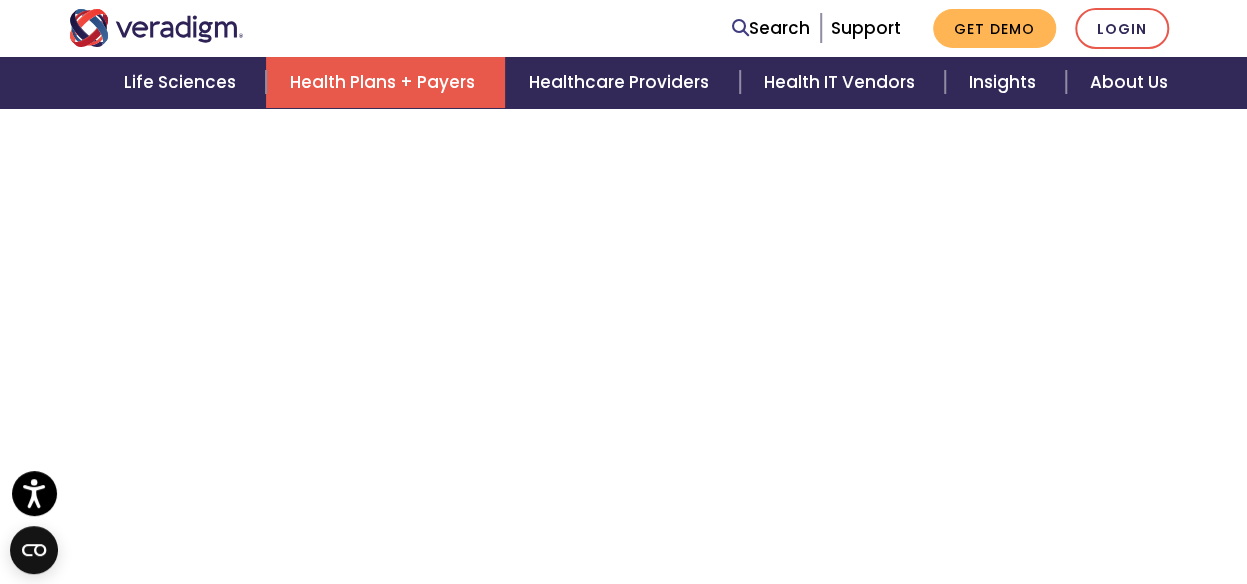 scroll, scrollTop: 1761, scrollLeft: 0, axis: vertical 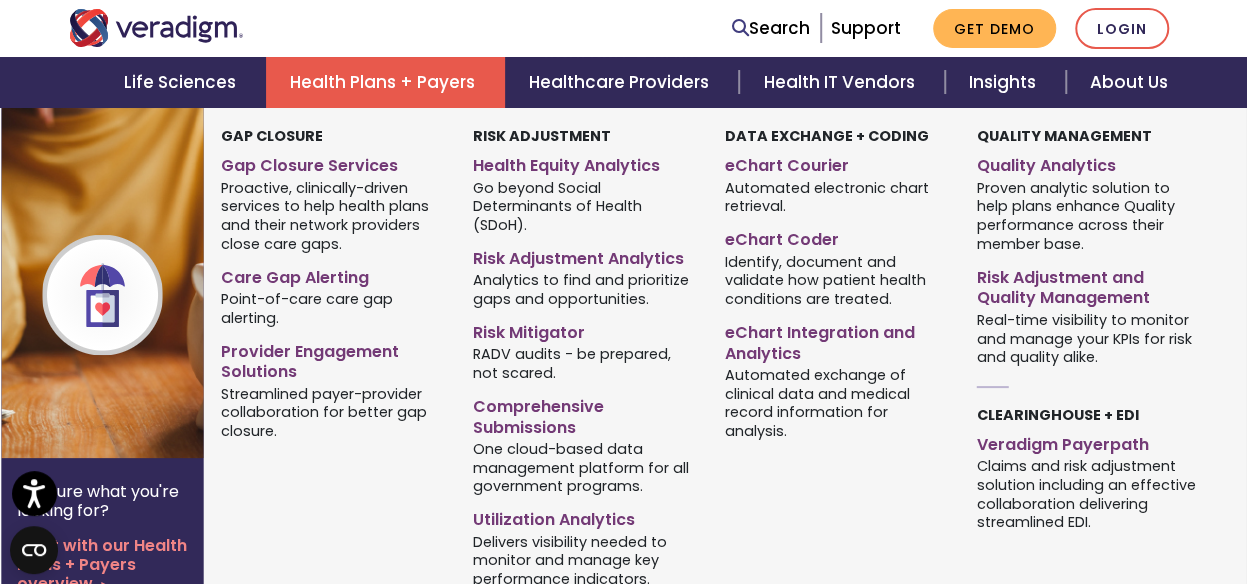 click on "Health Plans + Payers" at bounding box center (385, 82) 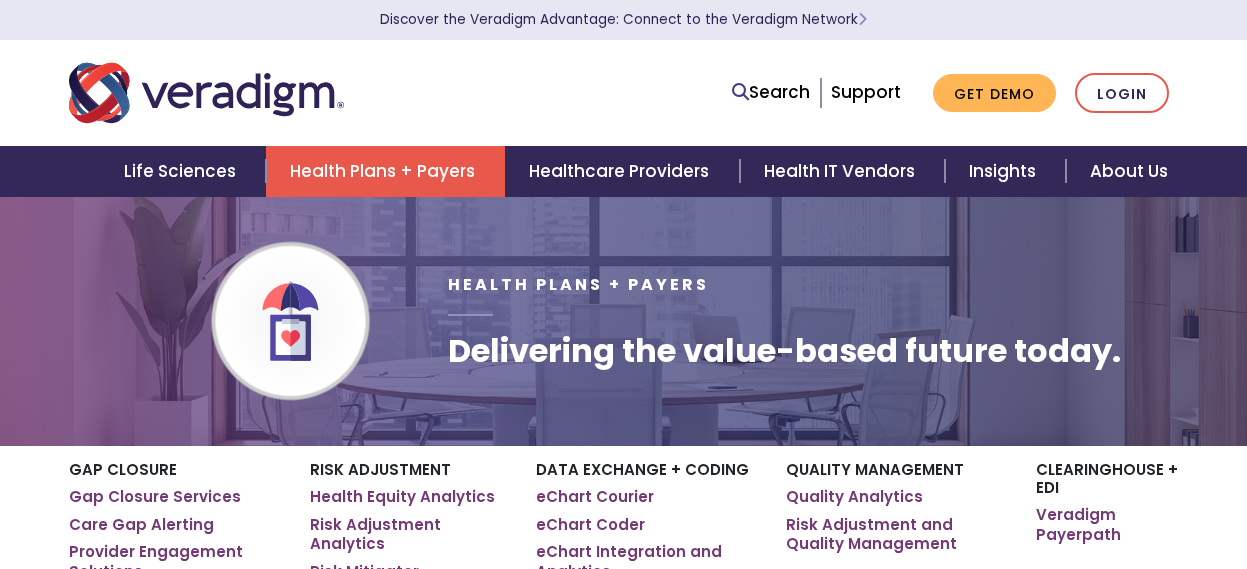 scroll, scrollTop: 0, scrollLeft: 0, axis: both 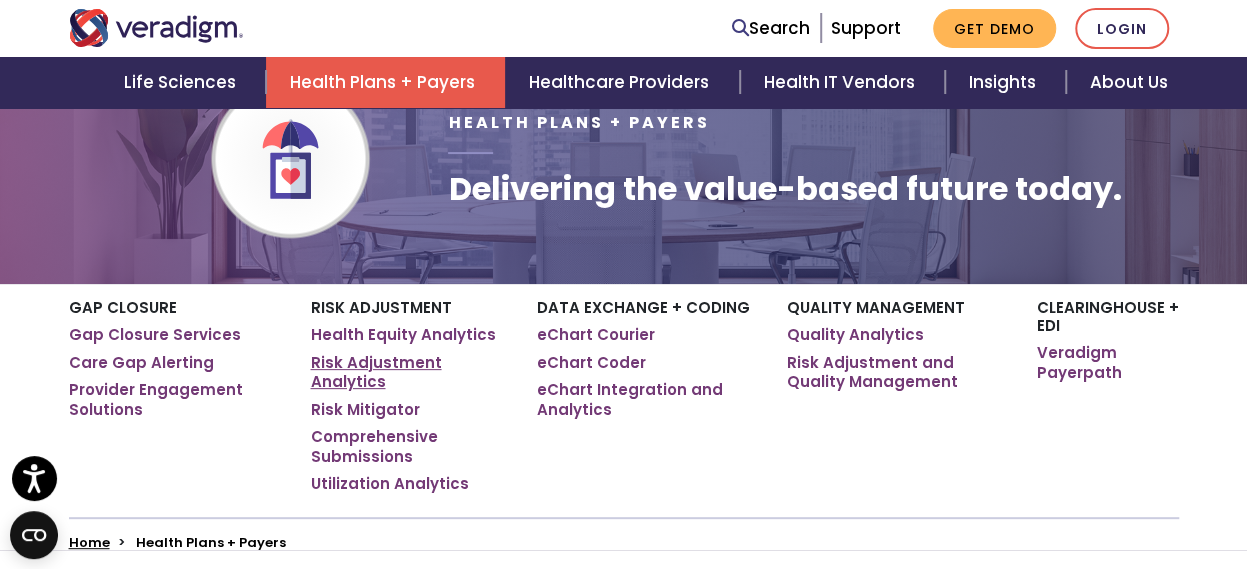 click on "Risk Adjustment Analytics" at bounding box center [408, 372] 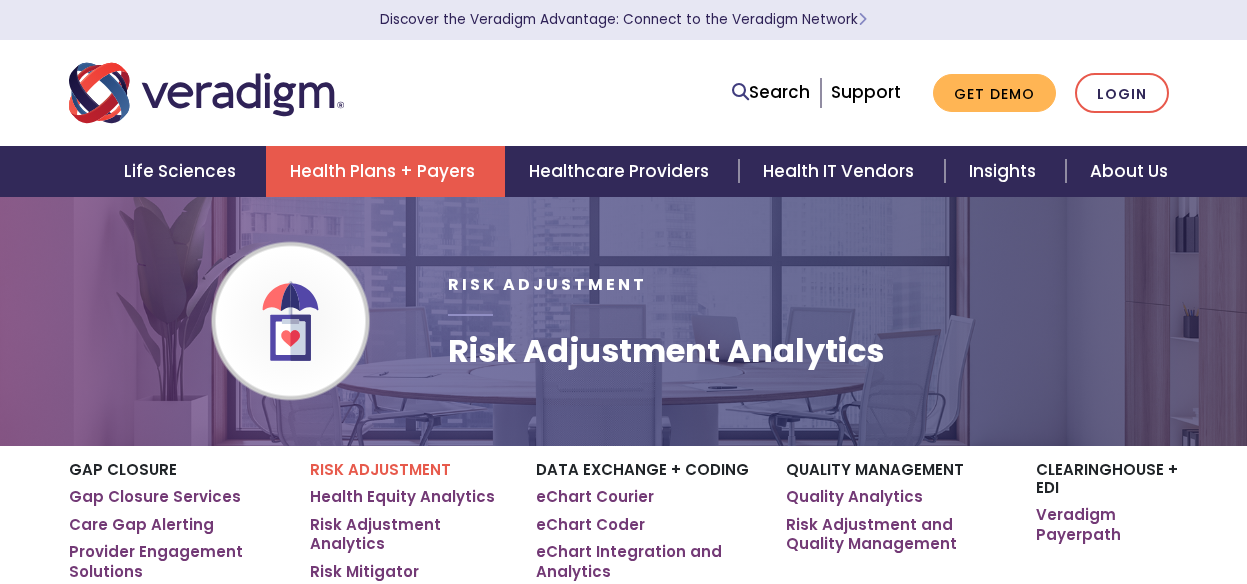 scroll, scrollTop: 0, scrollLeft: 0, axis: both 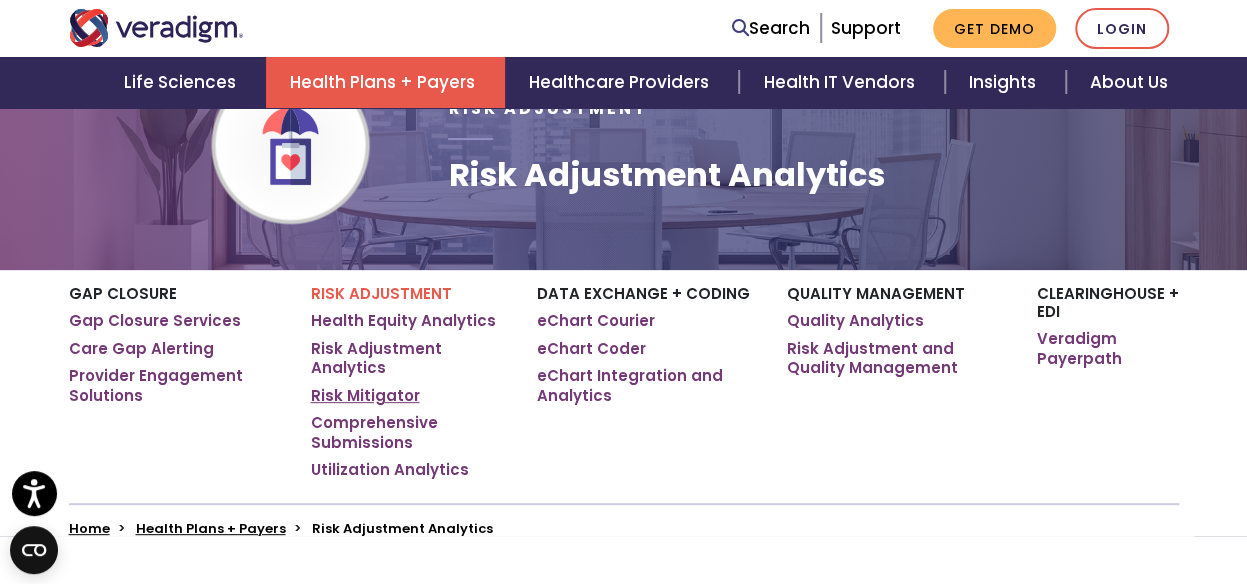click on "Risk Mitigator" at bounding box center [364, 396] 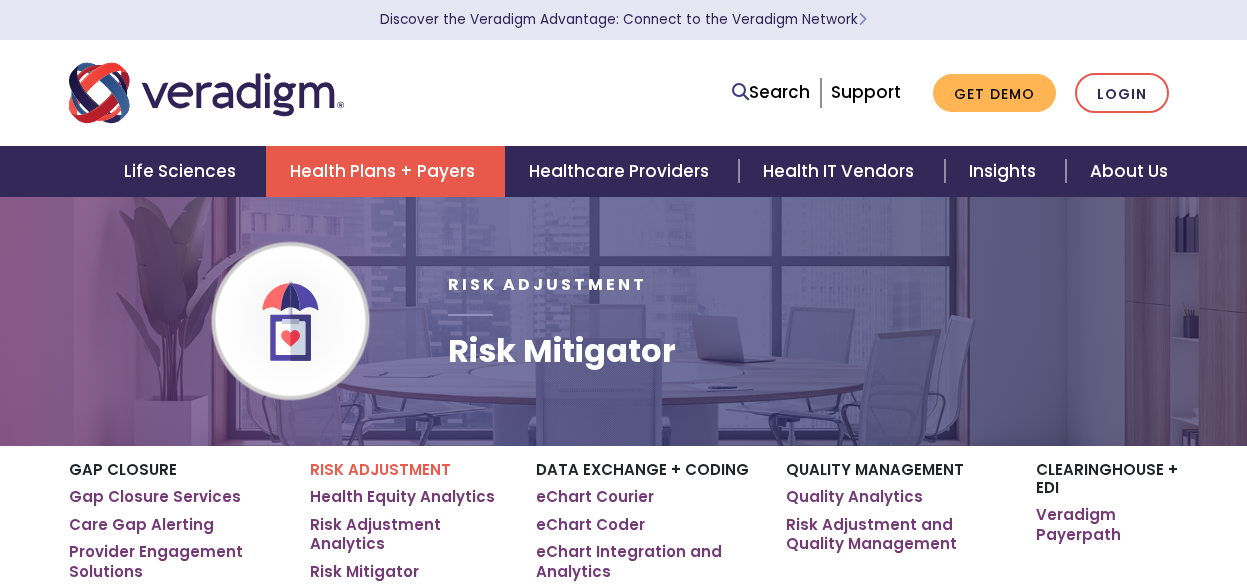 scroll, scrollTop: 0, scrollLeft: 0, axis: both 